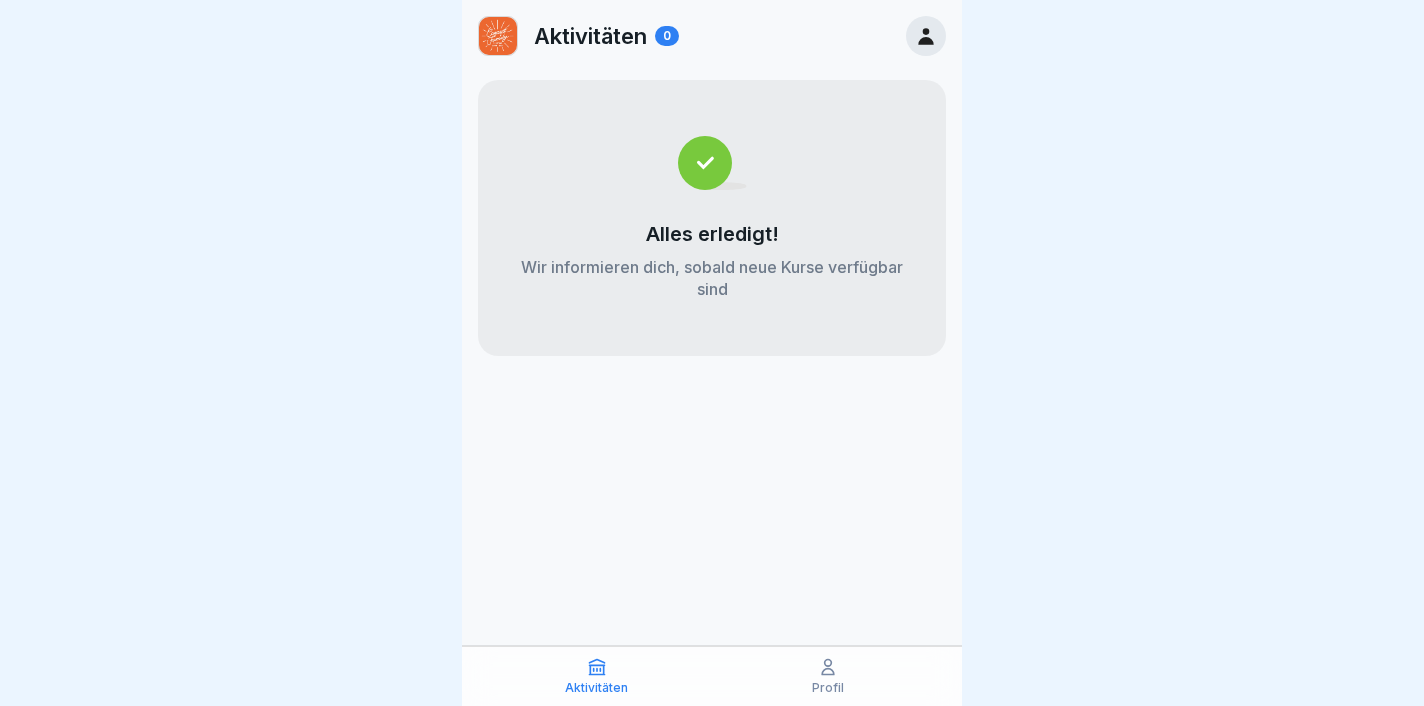 scroll, scrollTop: 0, scrollLeft: 0, axis: both 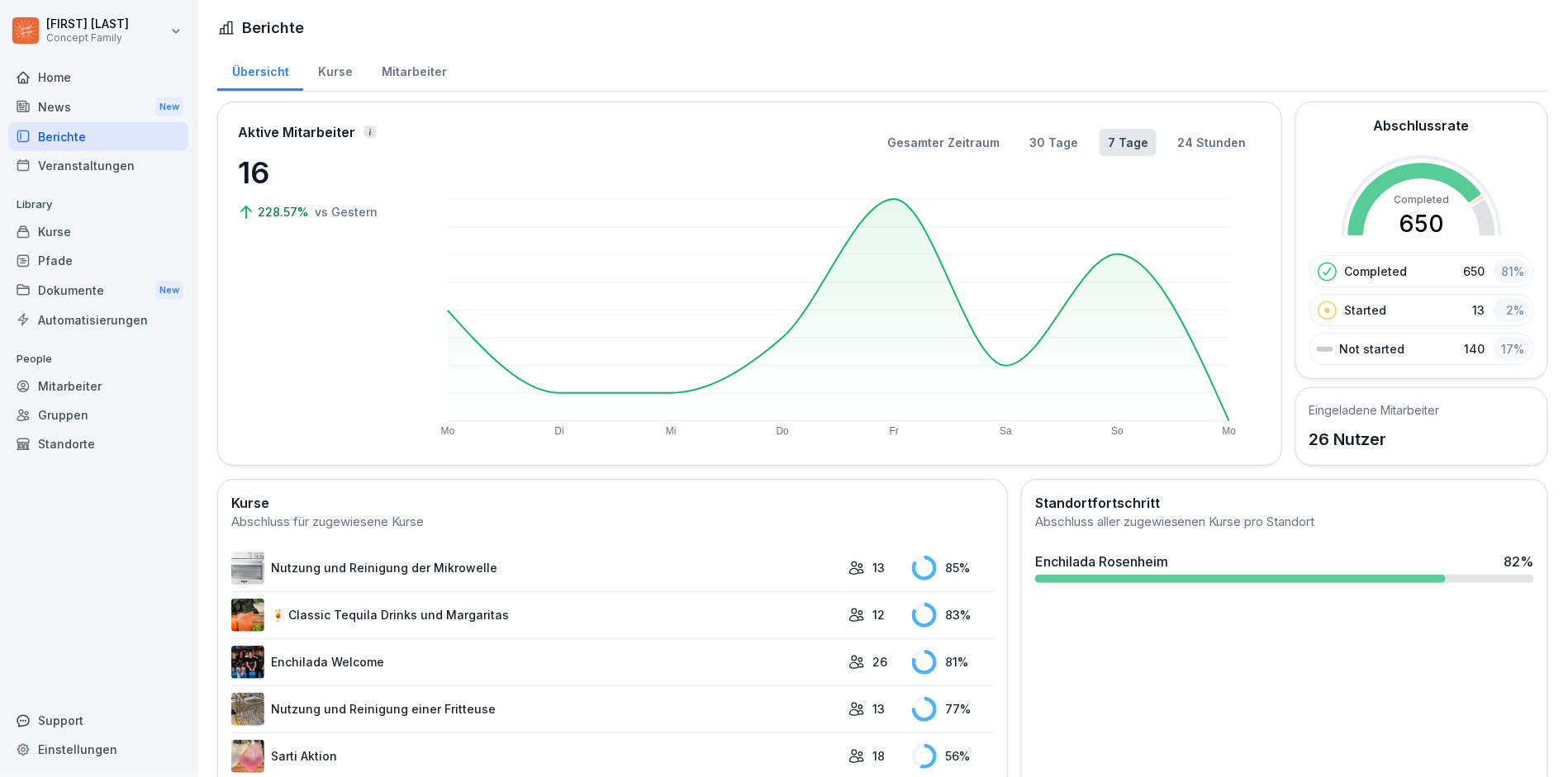 click on "Home" at bounding box center (98, 77) 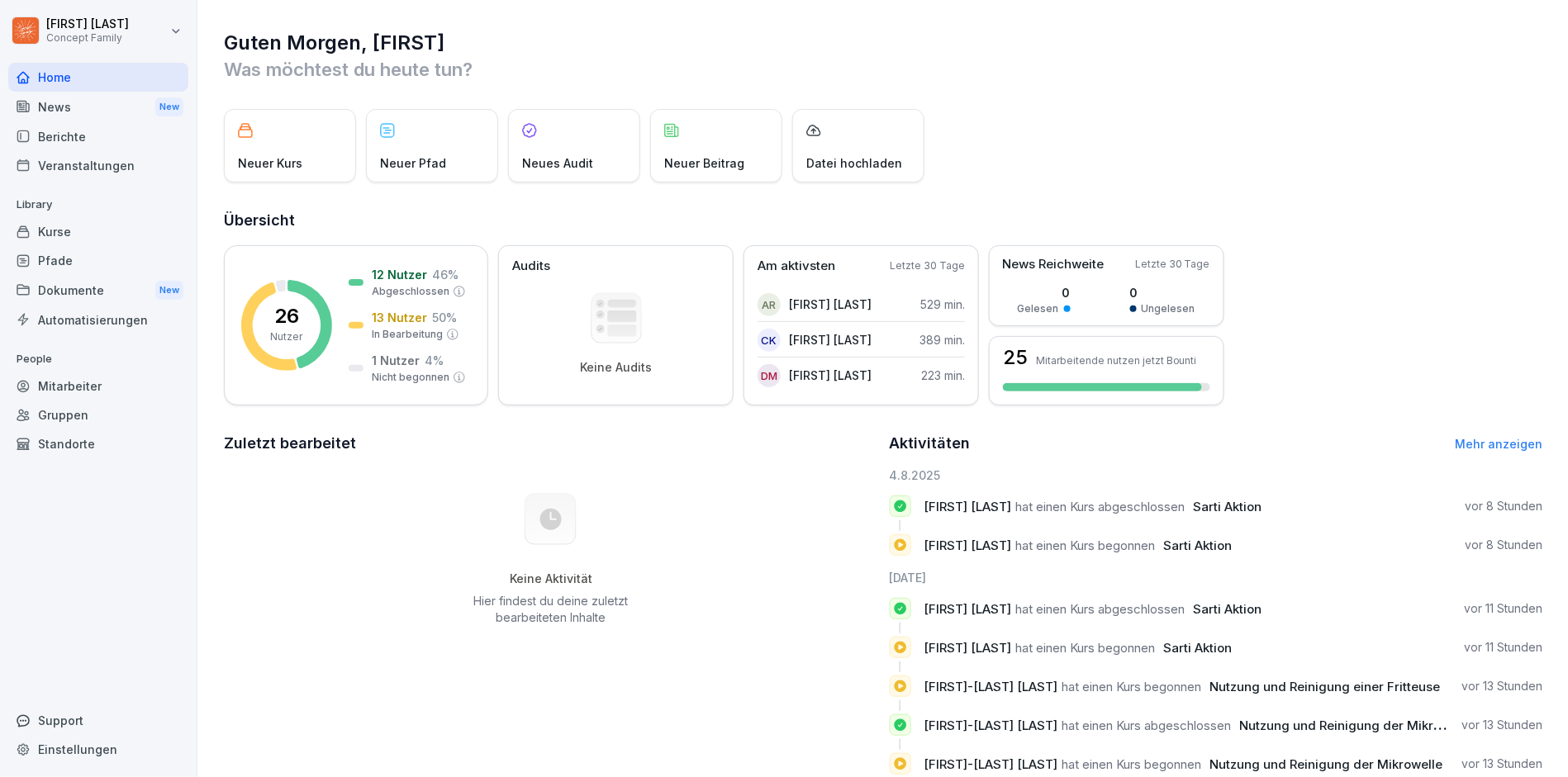 scroll, scrollTop: 0, scrollLeft: 0, axis: both 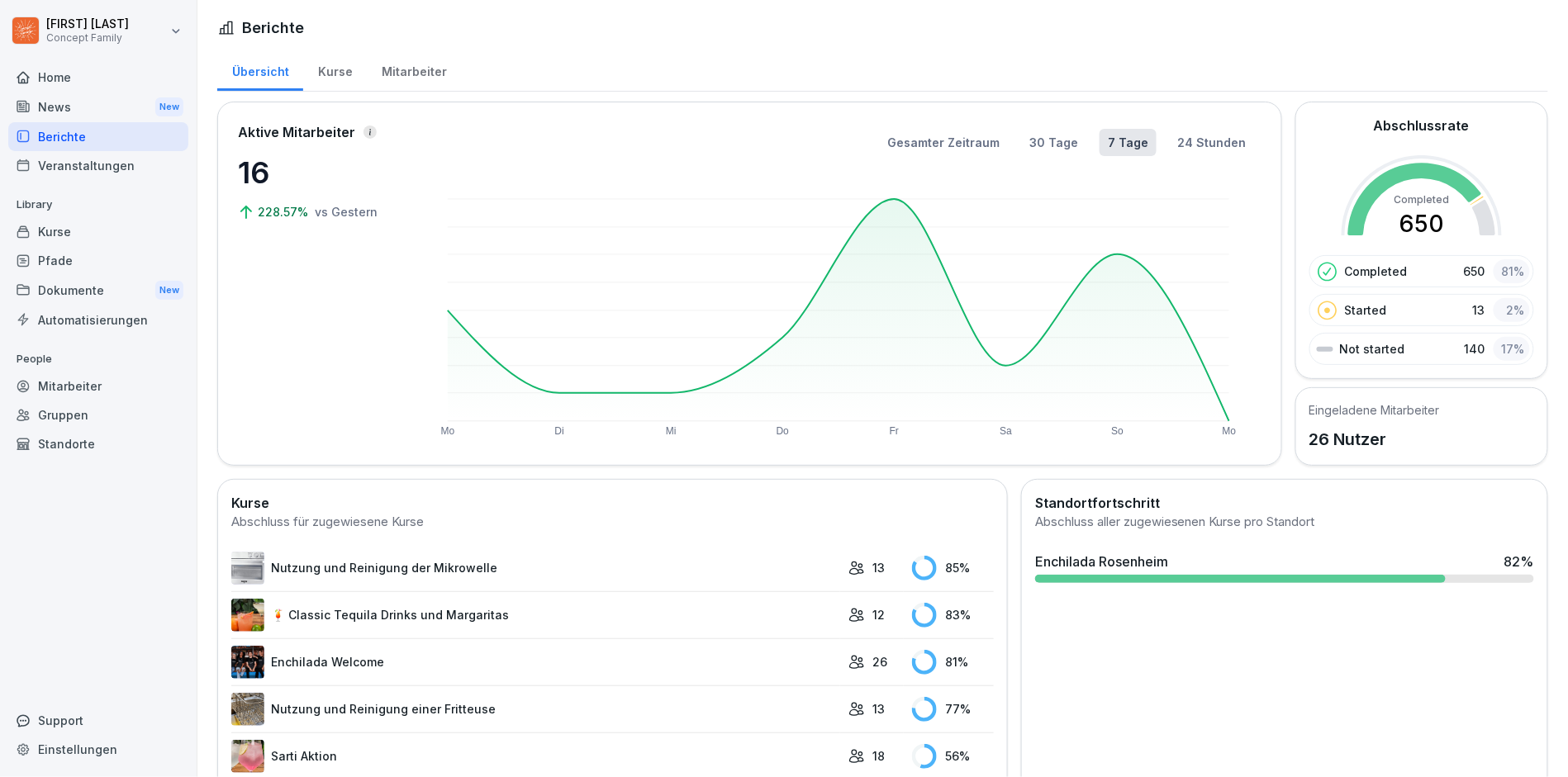 click on "Mitarbeiter" at bounding box center [98, 386] 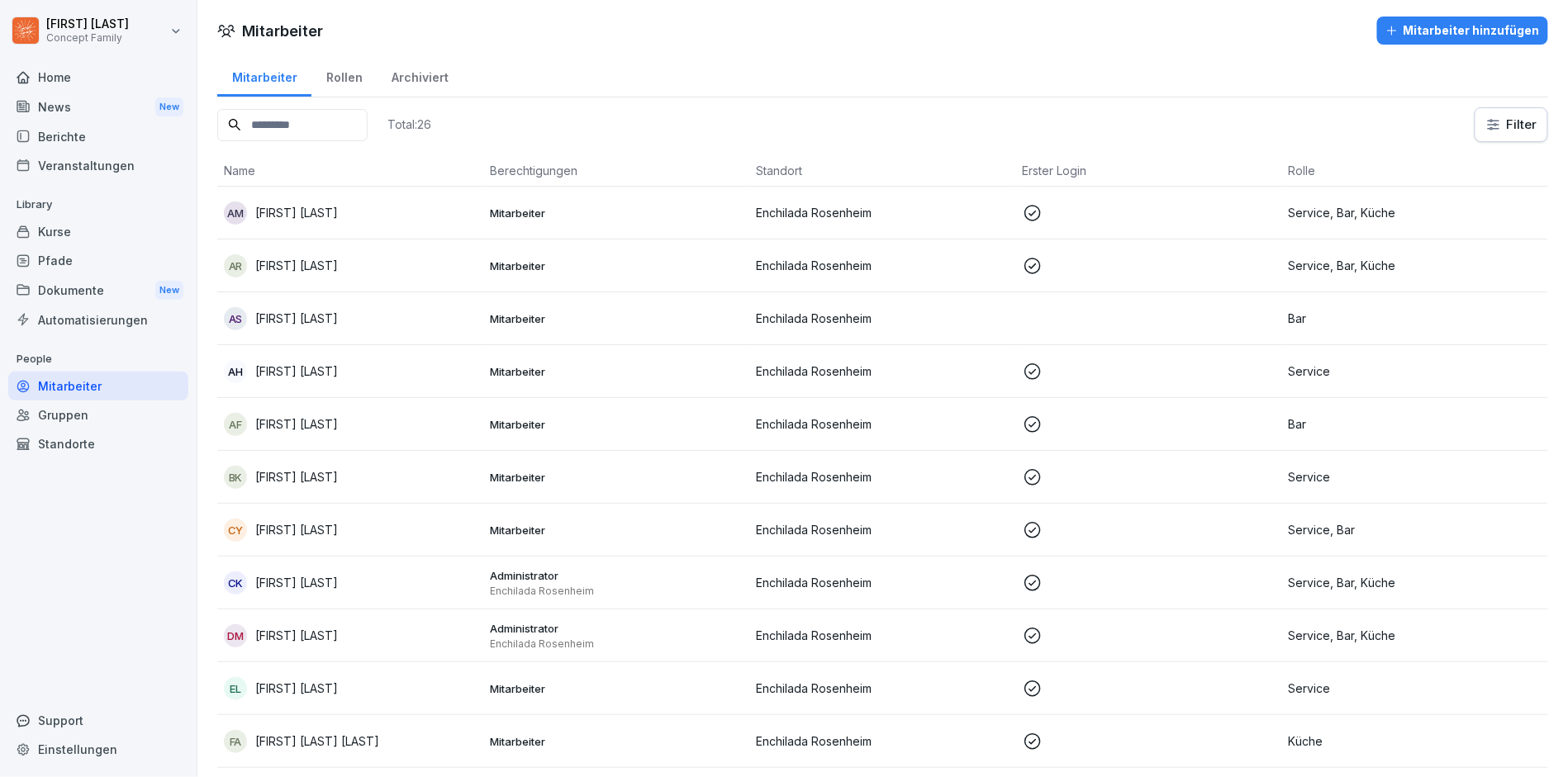 scroll, scrollTop: 0, scrollLeft: 0, axis: both 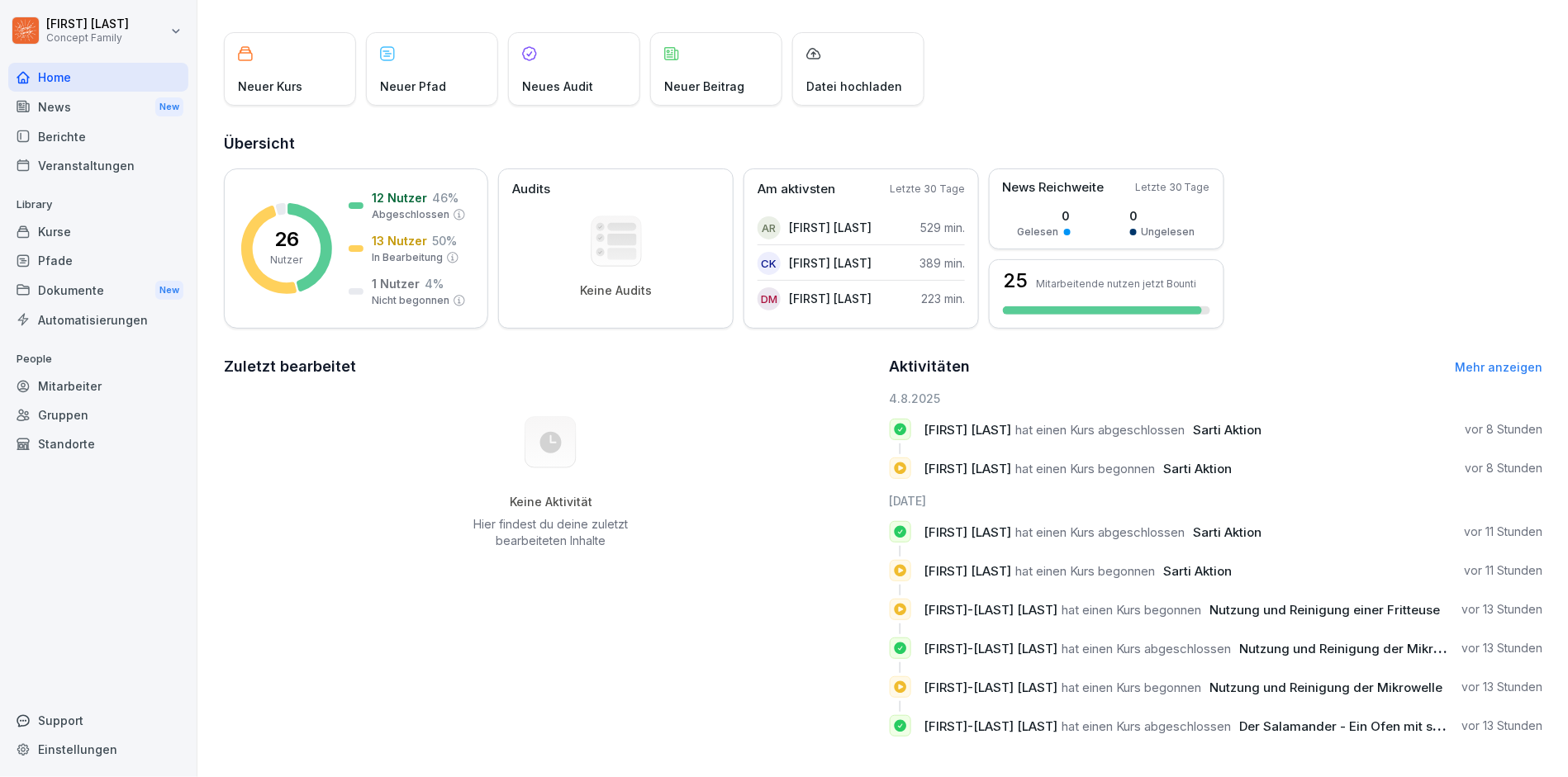 click on "Home" at bounding box center [98, 77] 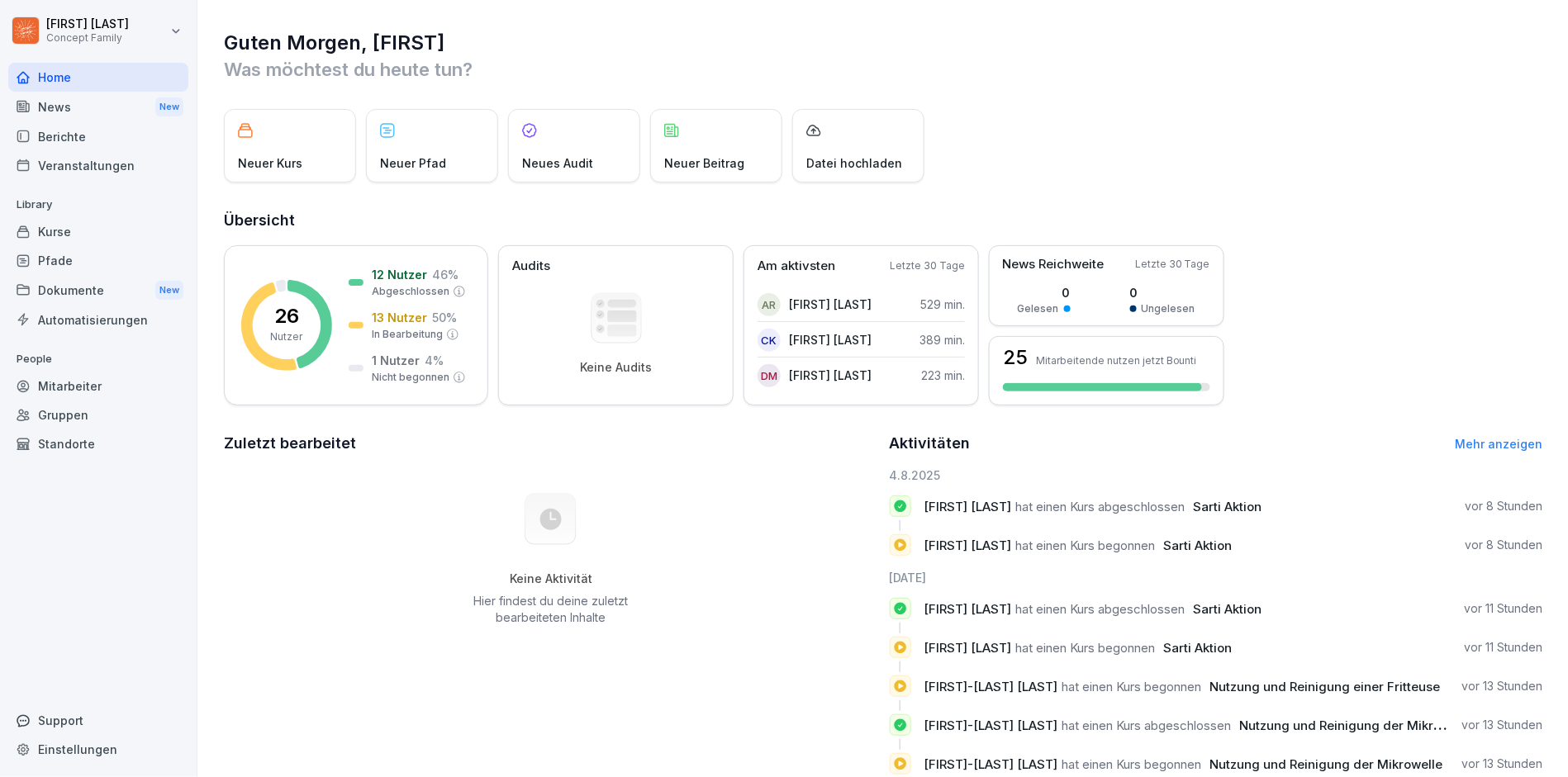 click on "News New" at bounding box center [98, 107] 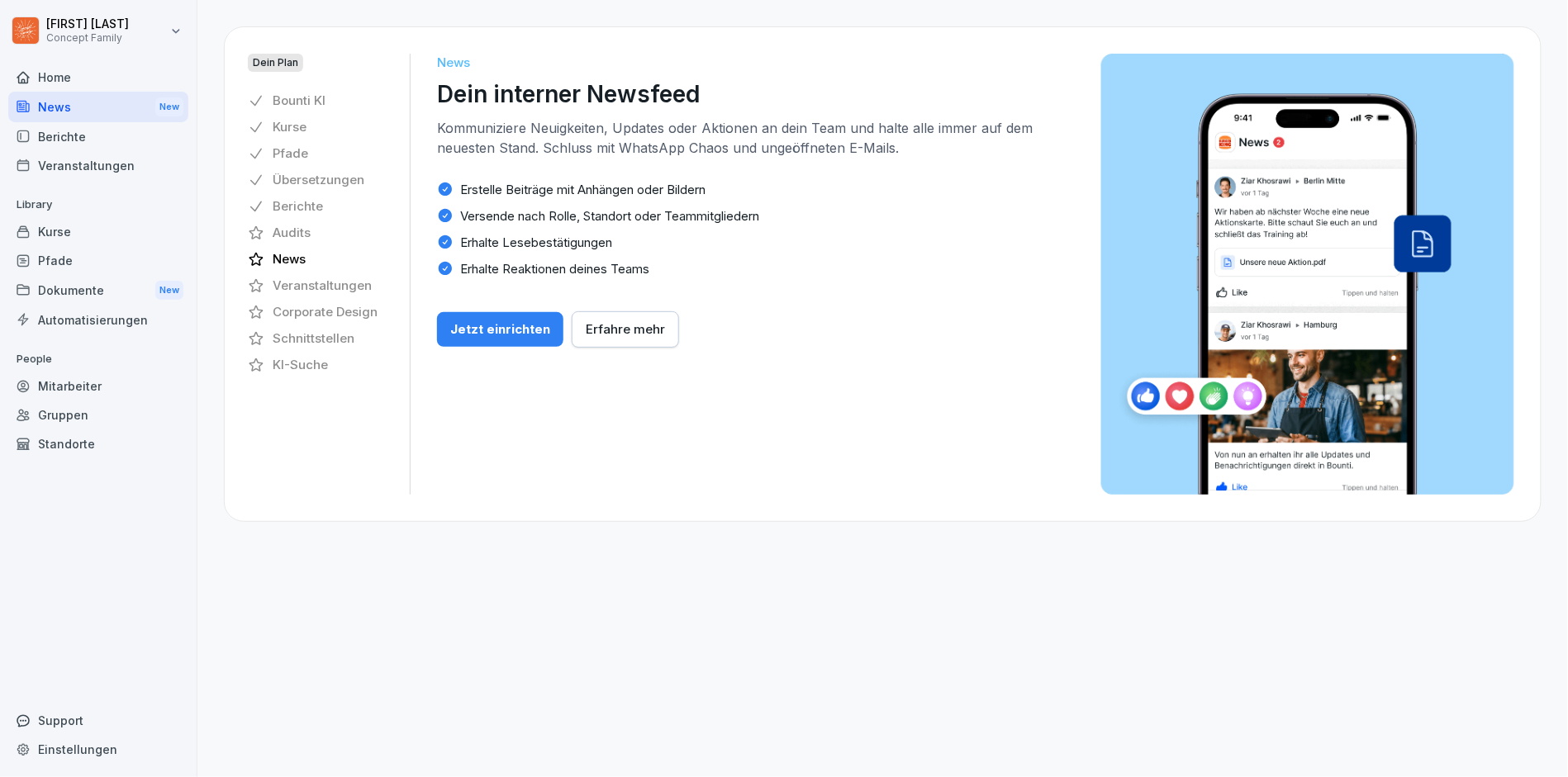 click on "Berichte" at bounding box center [98, 136] 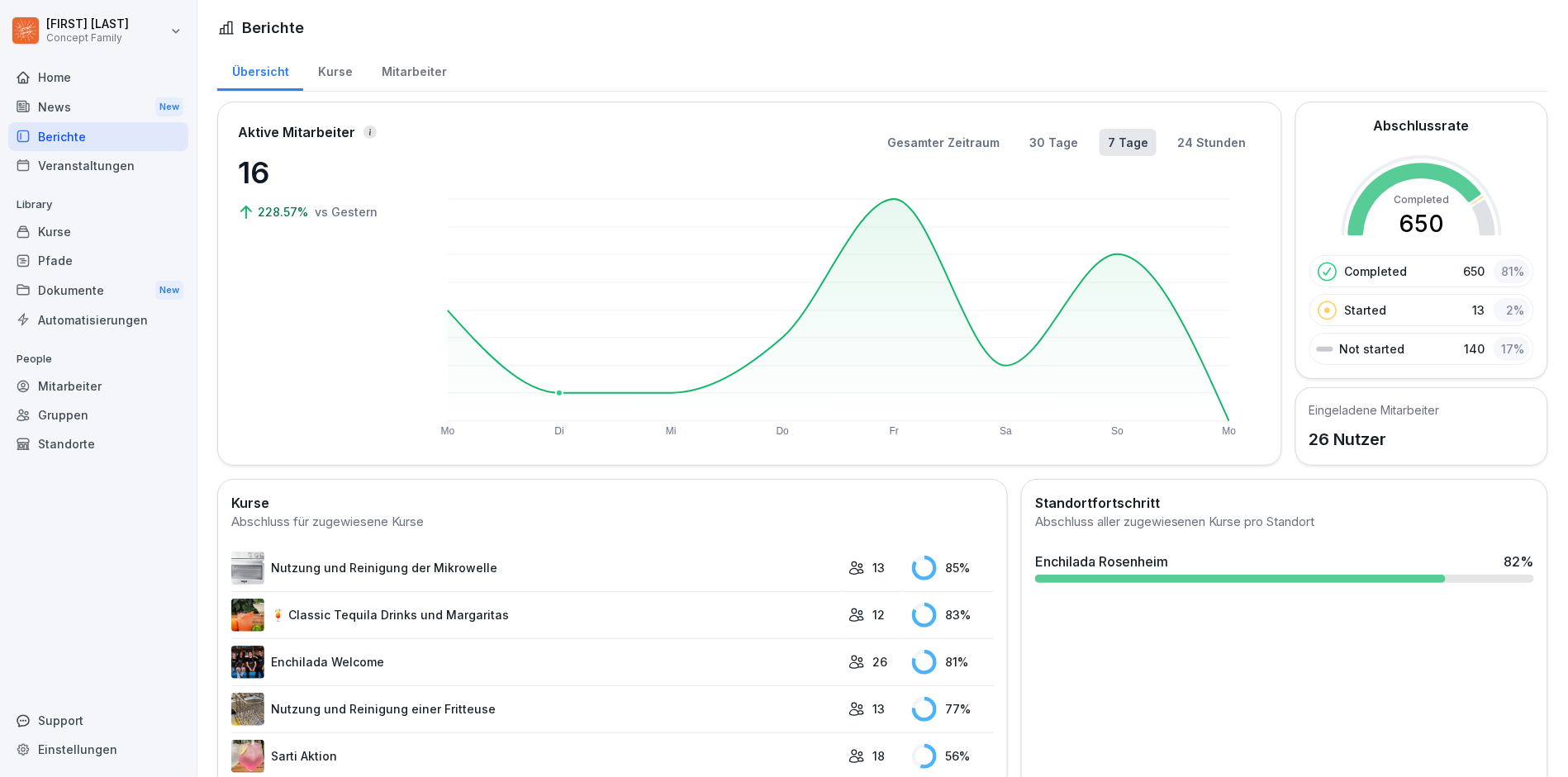 scroll, scrollTop: 0, scrollLeft: 0, axis: both 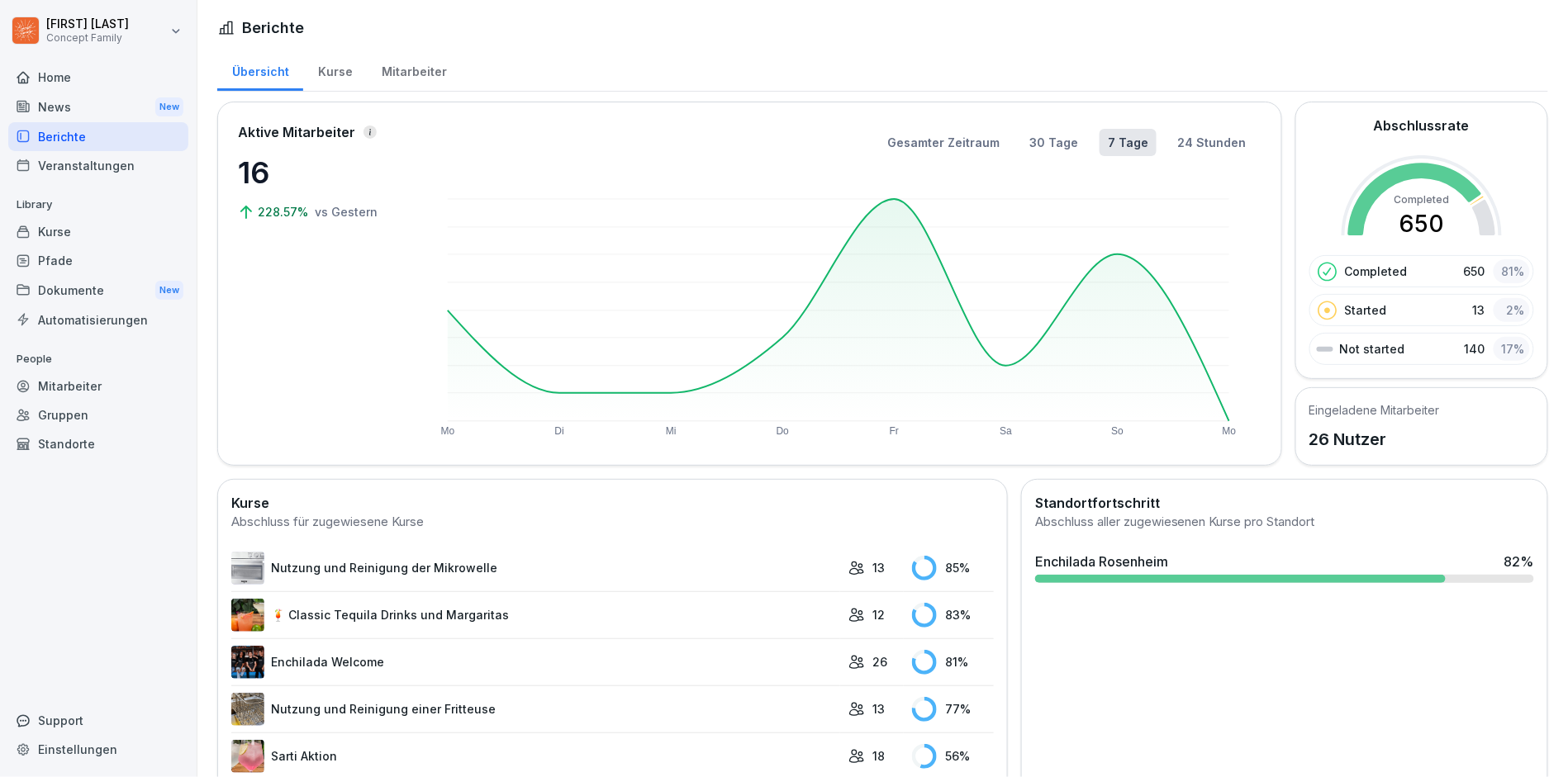 click on "Mitarbeiter" at bounding box center [98, 386] 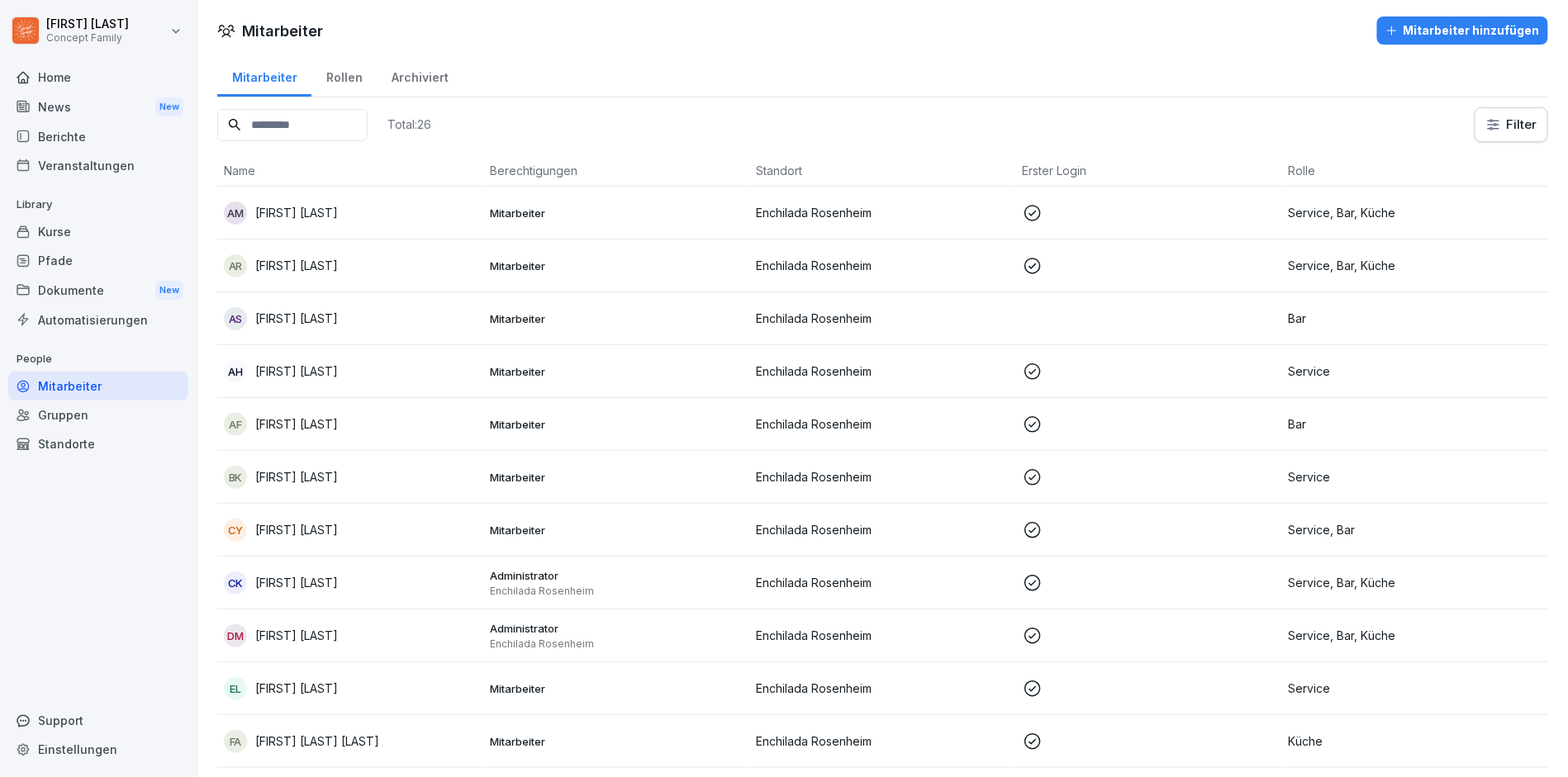 click on "Kurse" at bounding box center [98, 231] 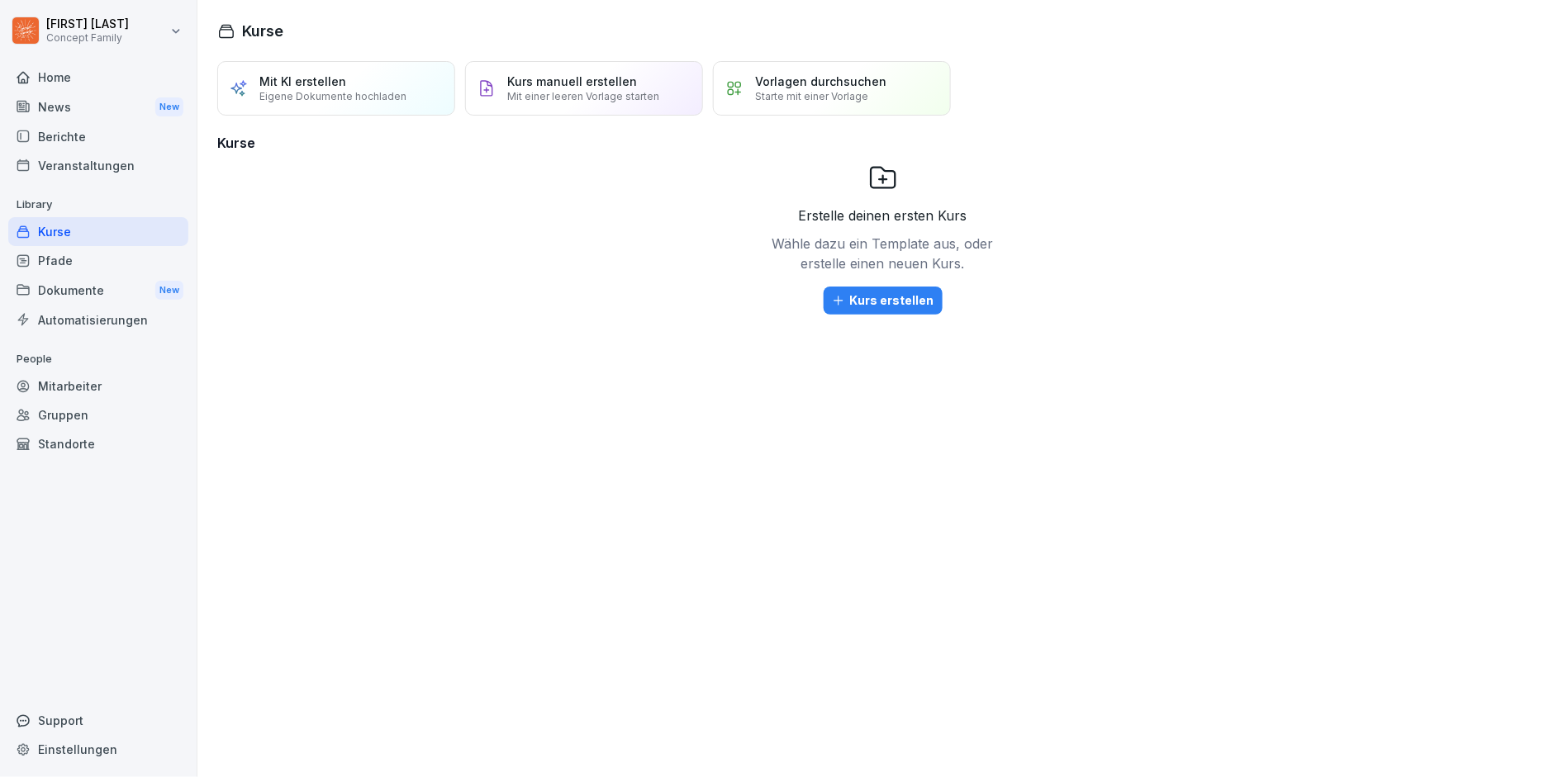 click on "Pfade" at bounding box center (98, 260) 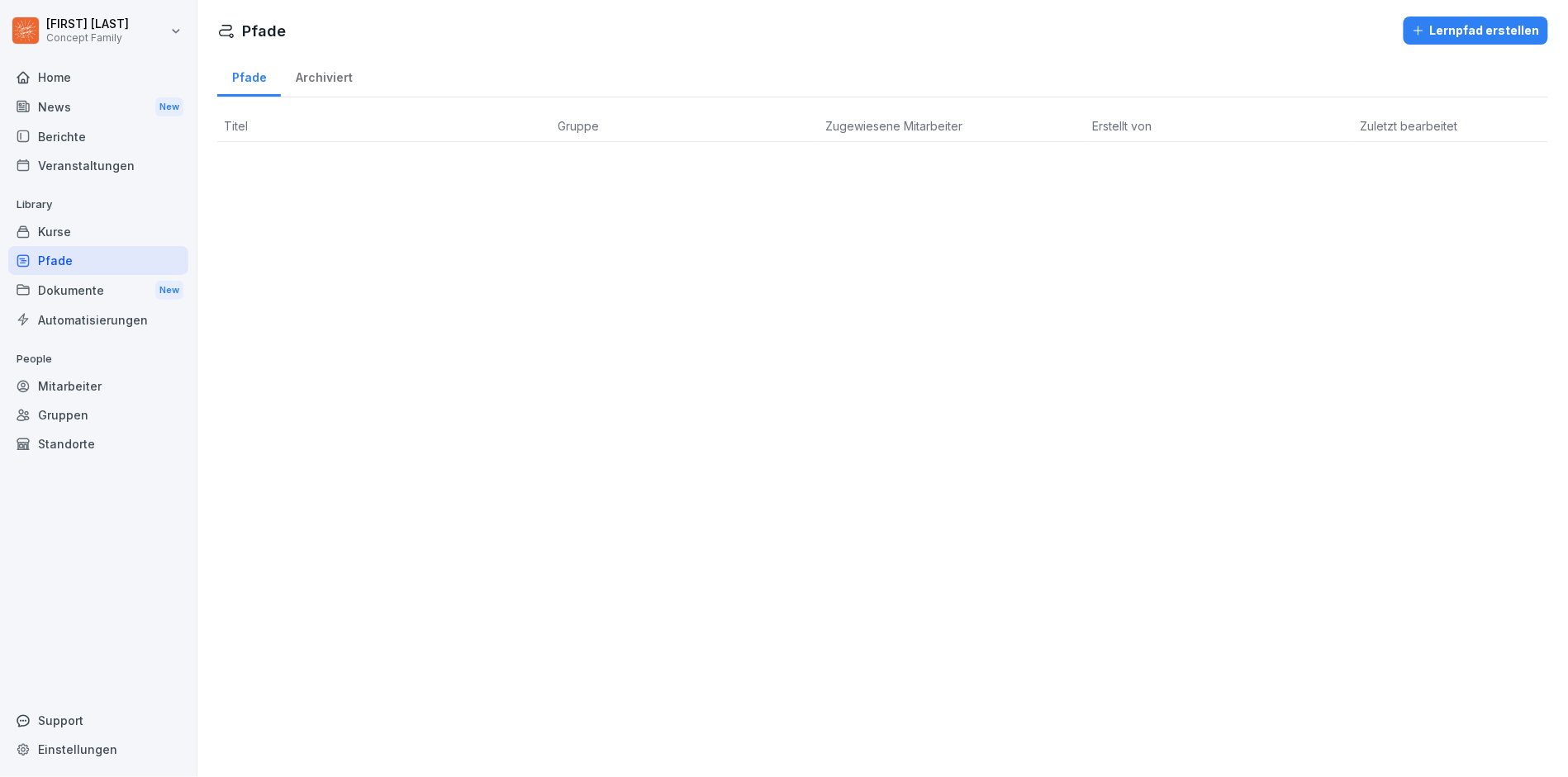 click on "Dokumente New" at bounding box center (98, 290) 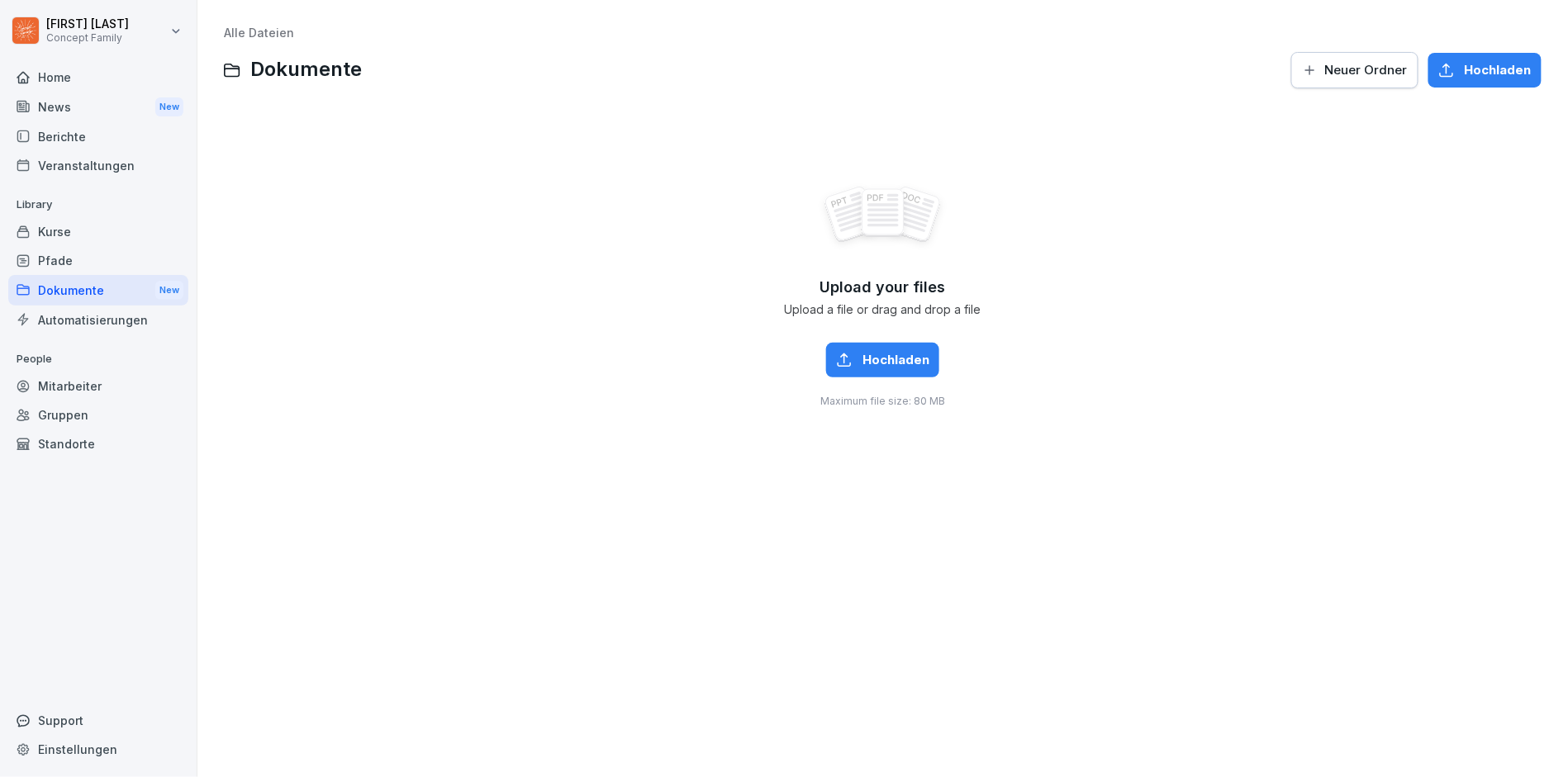 click on "Veranstaltungen" at bounding box center (98, 165) 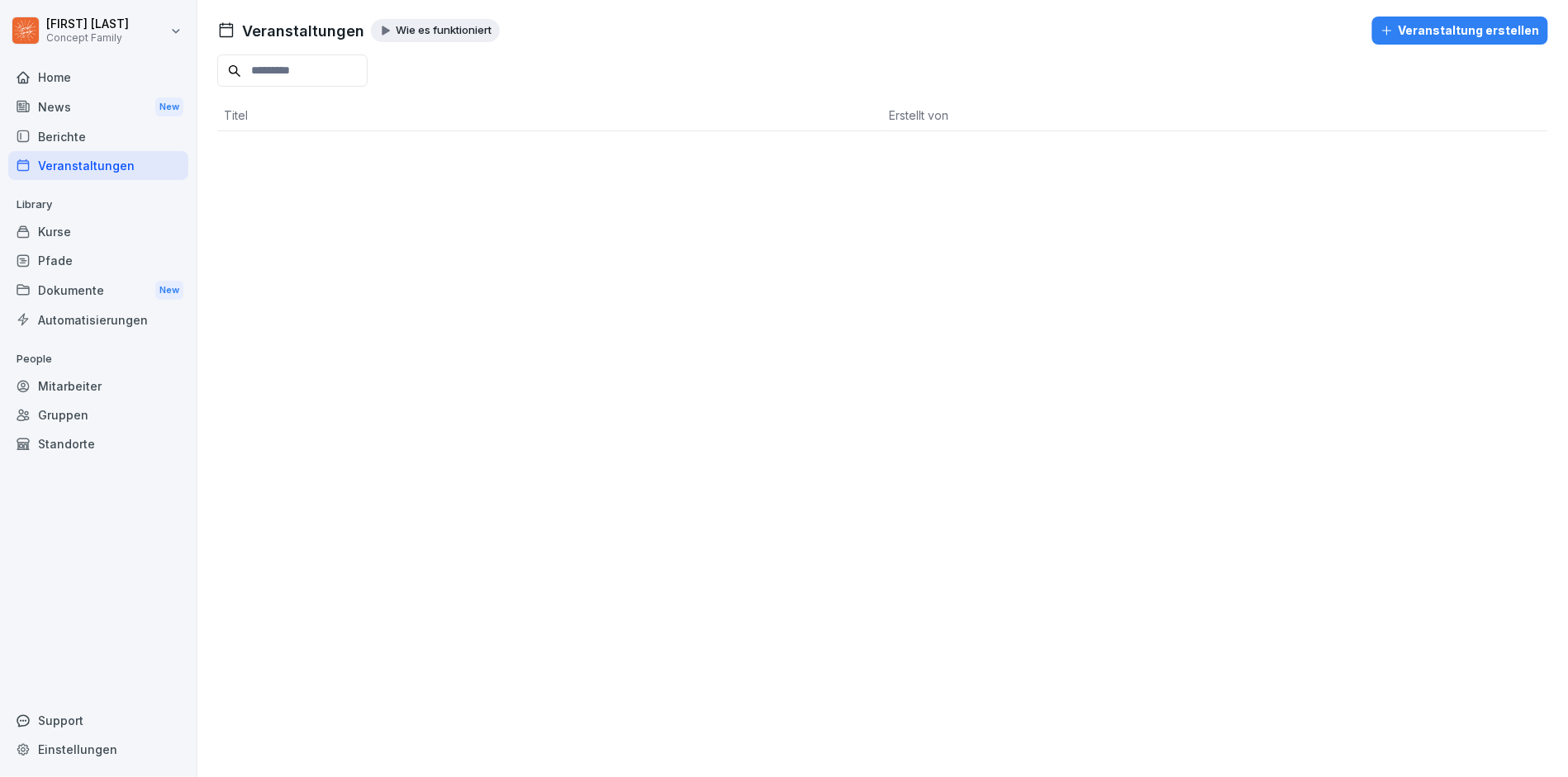 click on "Berichte" at bounding box center [98, 136] 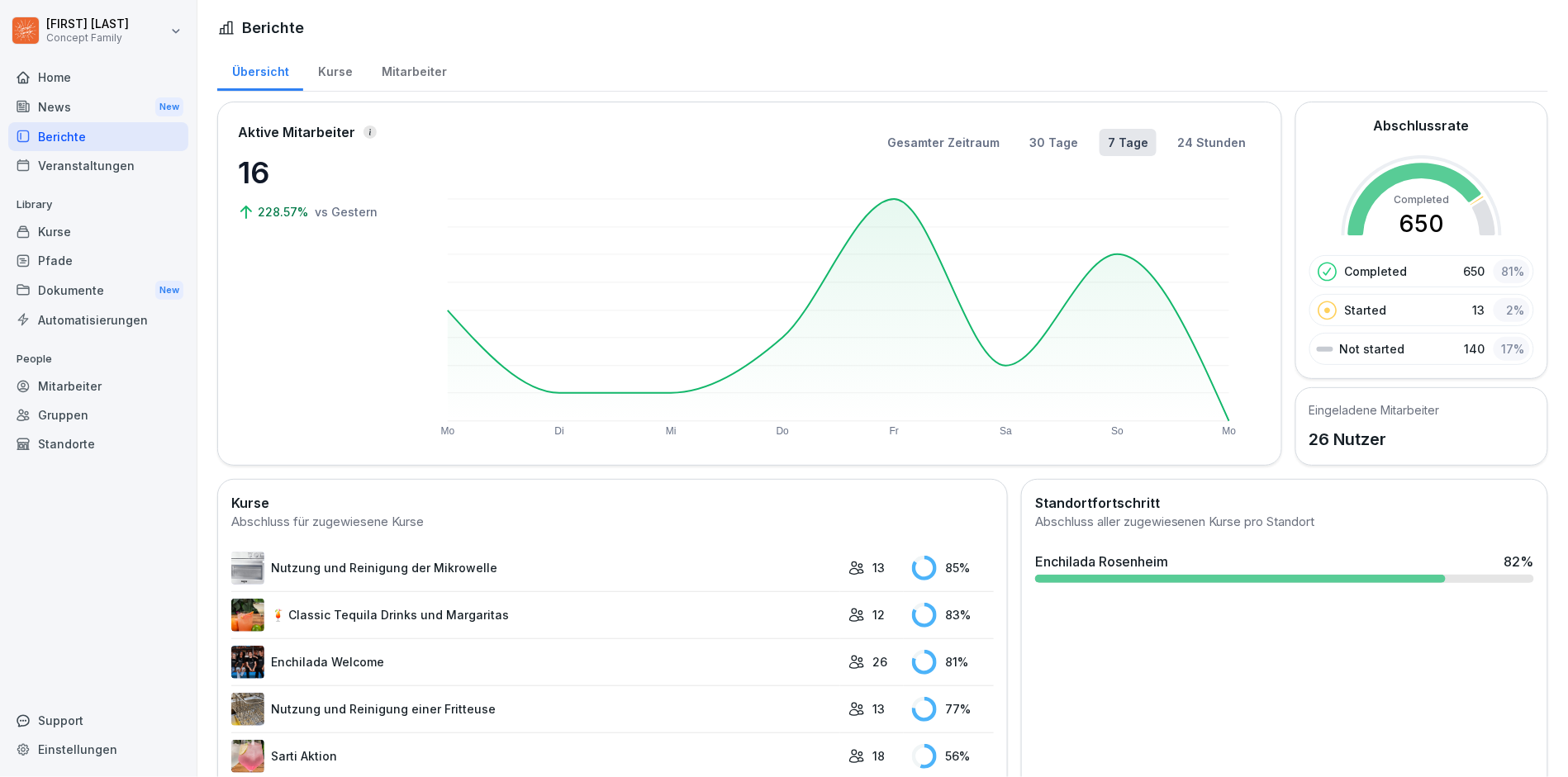 click on "Mitarbeiter" at bounding box center [414, 69] 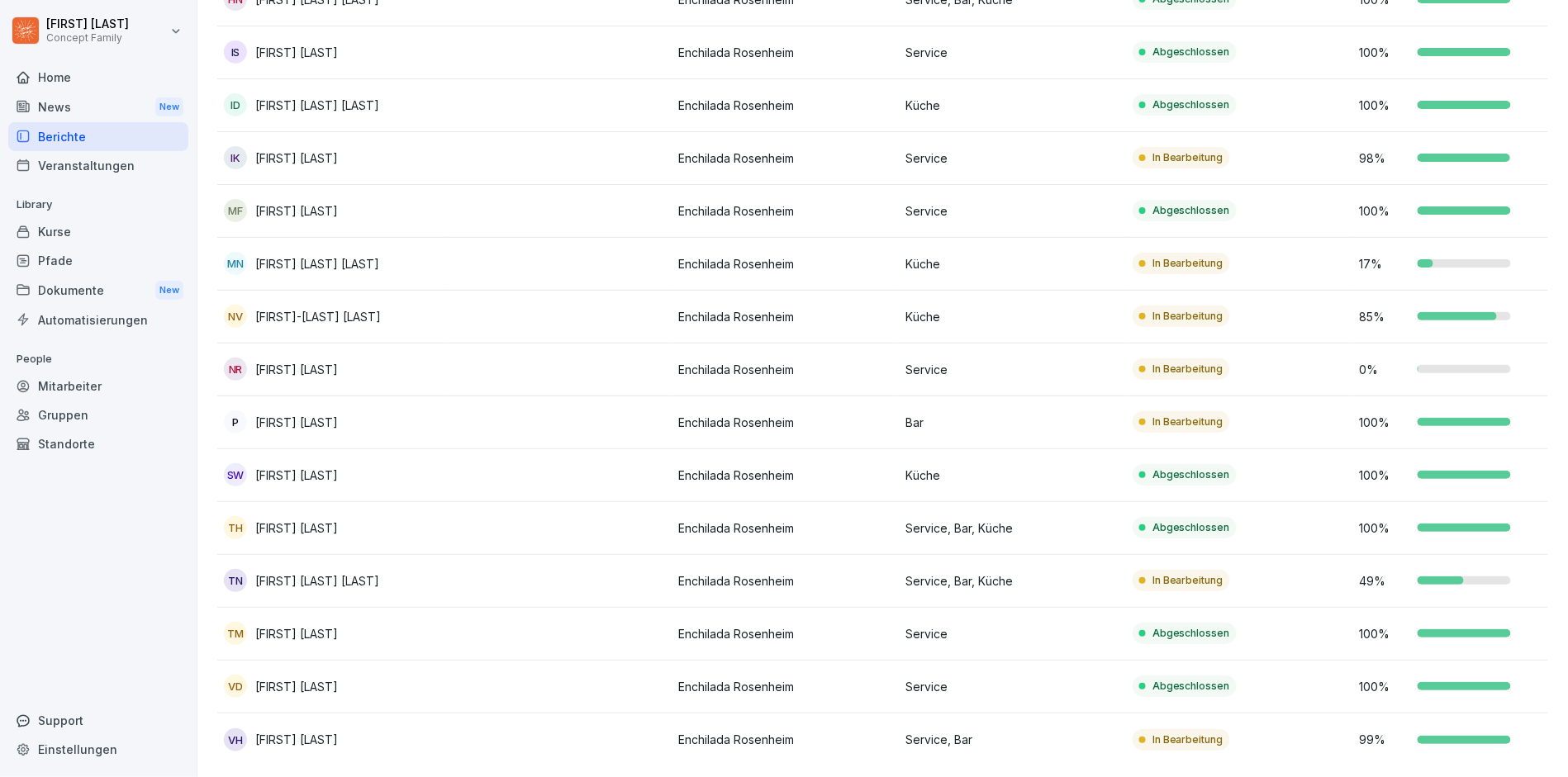 scroll, scrollTop: 790, scrollLeft: 0, axis: vertical 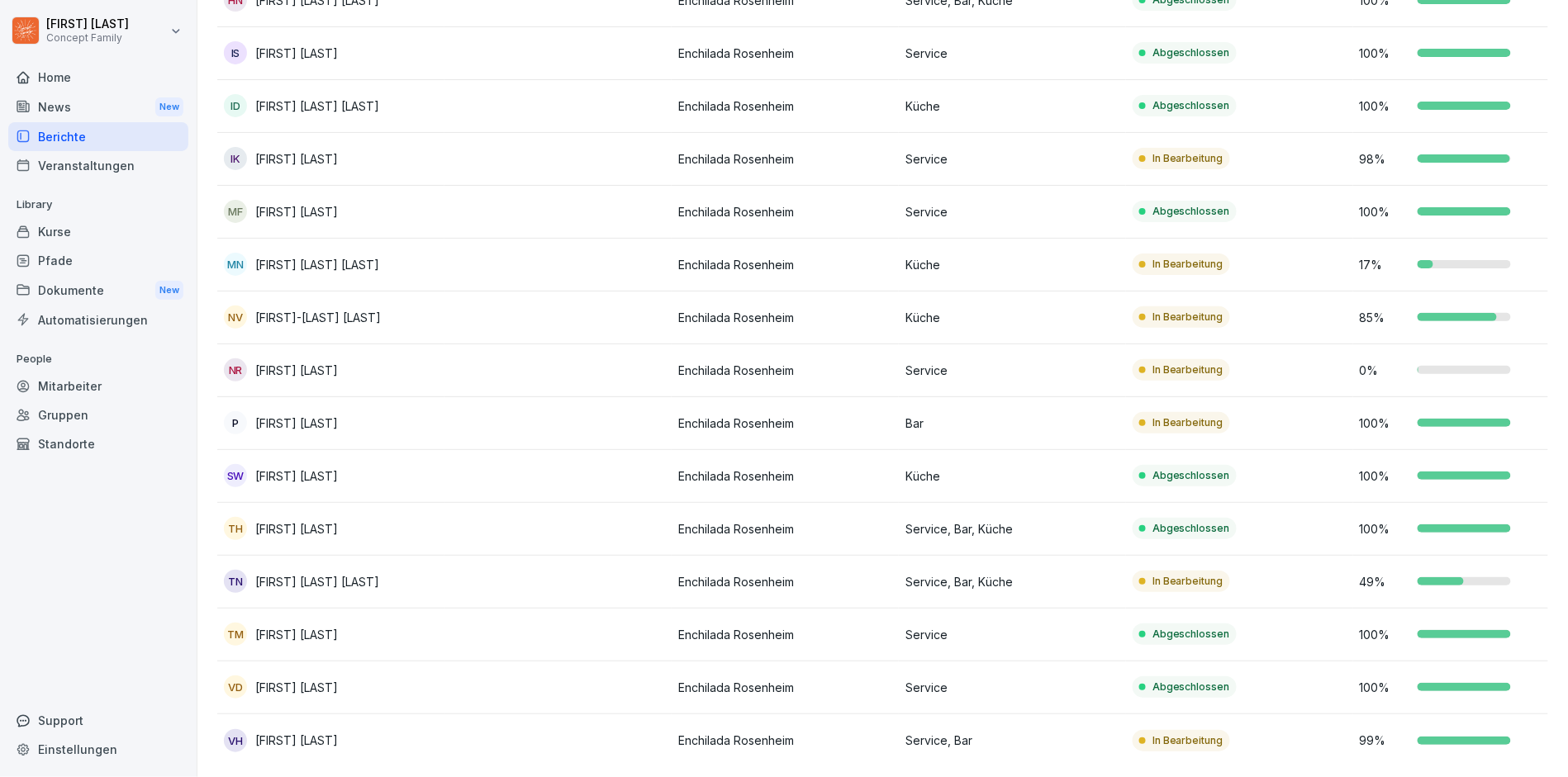 click on "Enchilada Rosenheim" at bounding box center [785, 265] 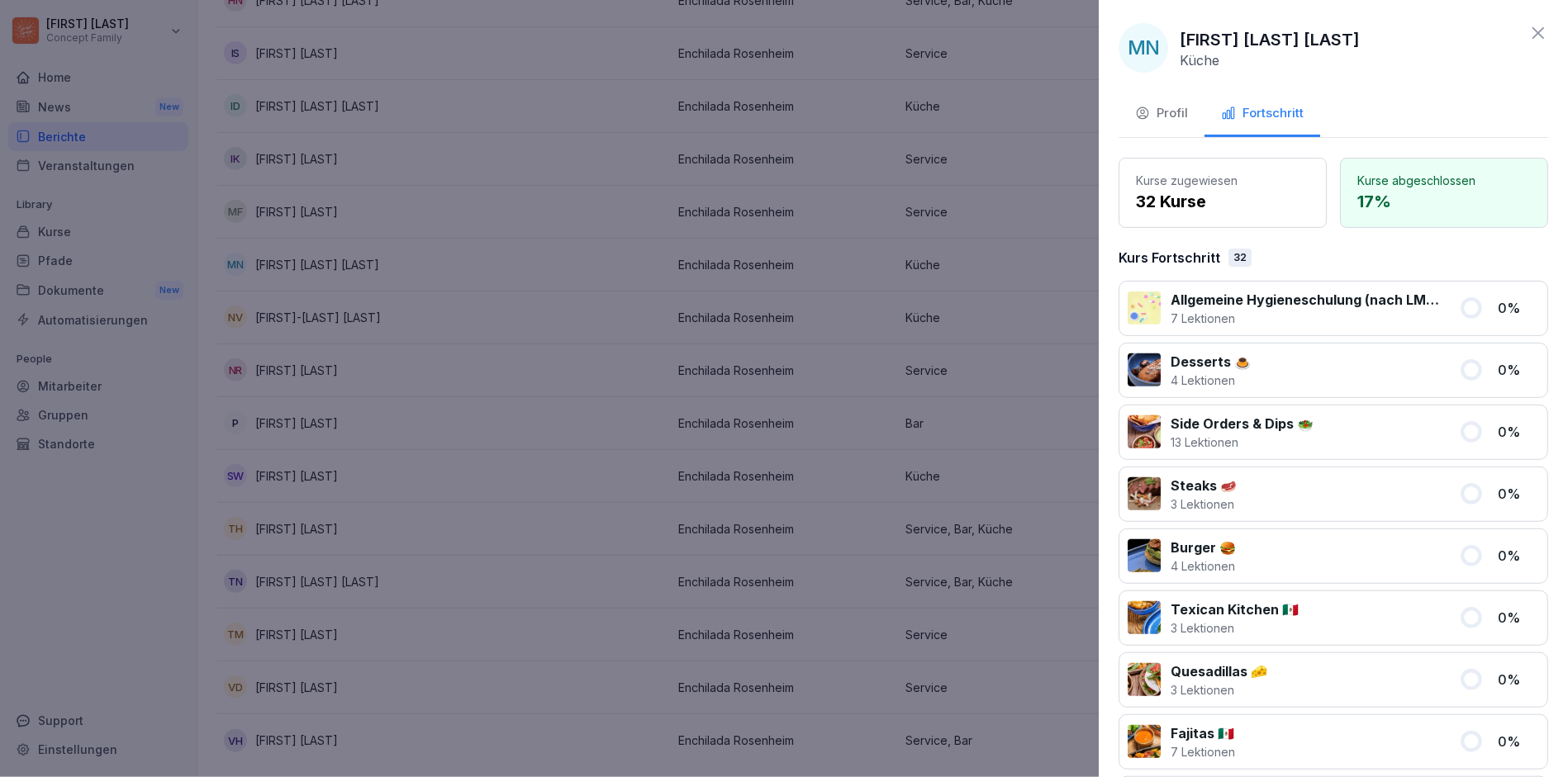 click at bounding box center [784, 388] 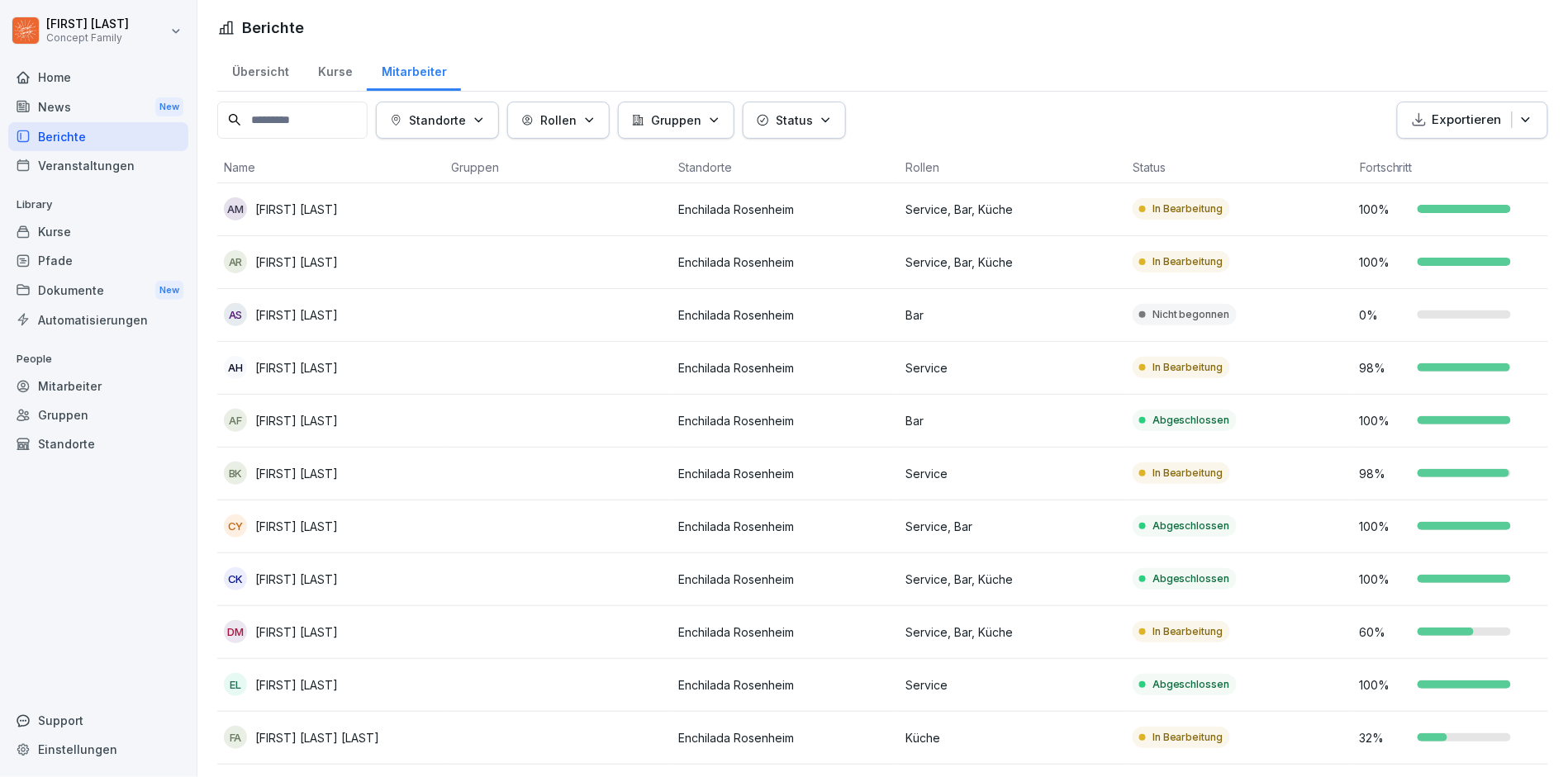 scroll, scrollTop: 0, scrollLeft: 0, axis: both 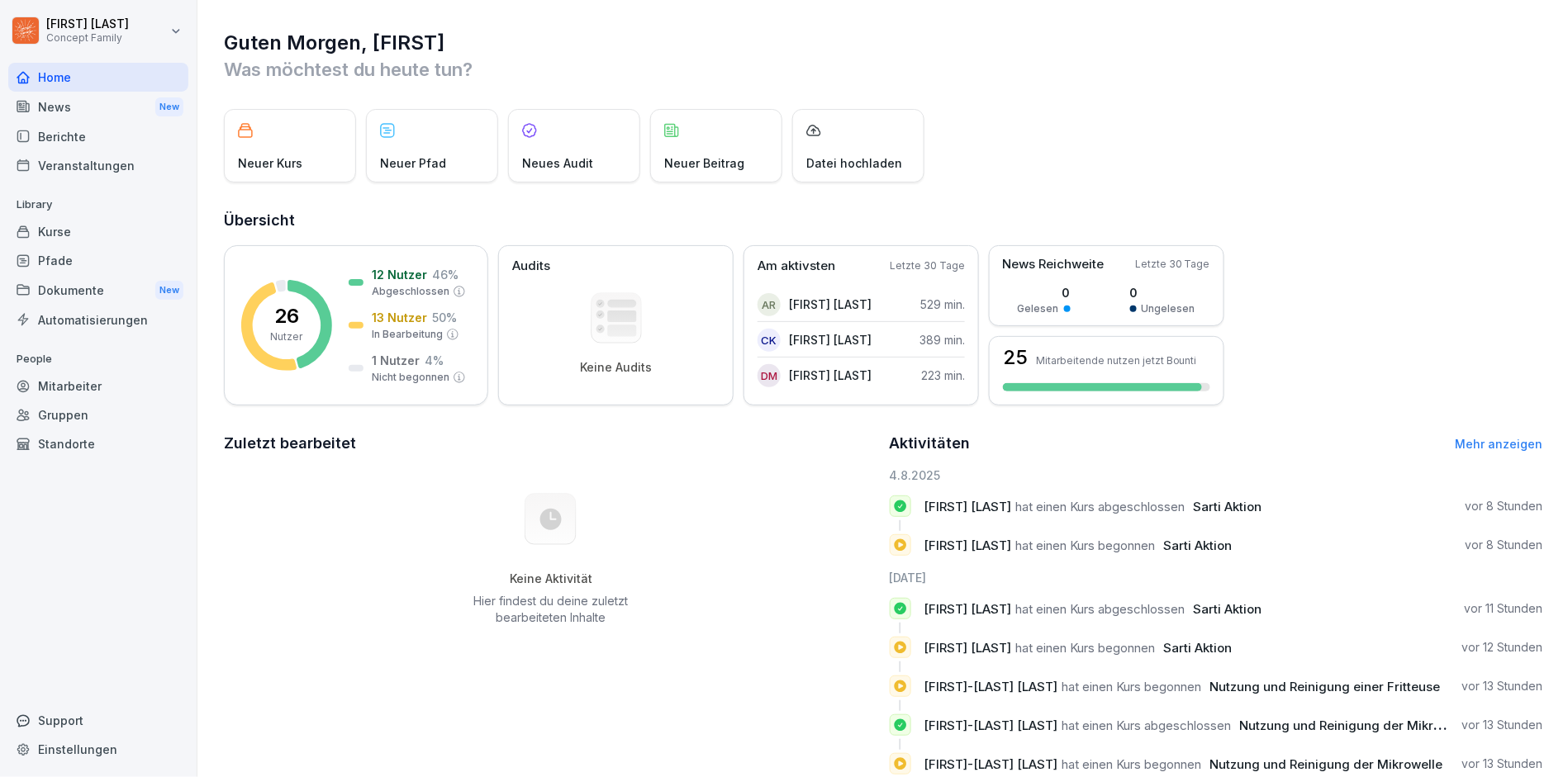 click on "Keine Aktivität Hier findest du deine zuletzt bearbeiteten Inhalte" at bounding box center (551, 559) 